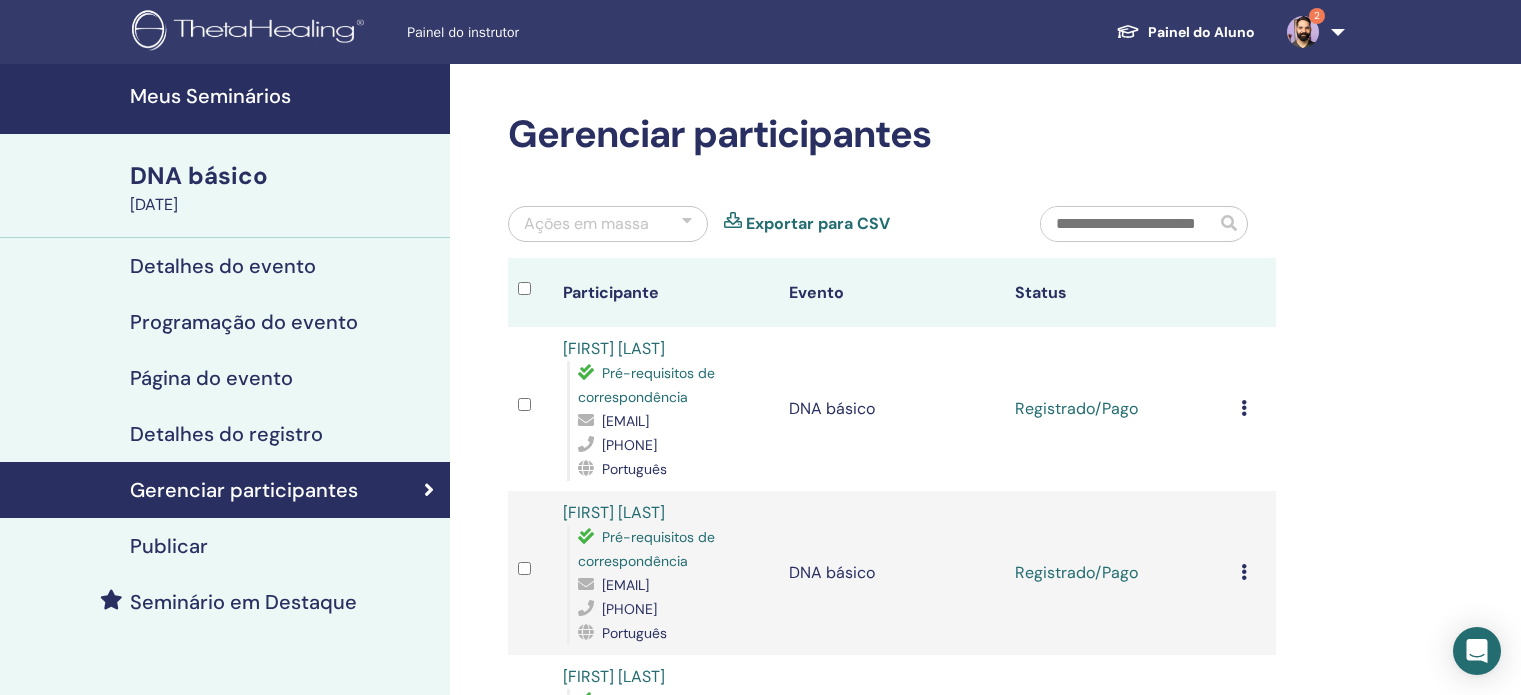 scroll, scrollTop: 200, scrollLeft: 0, axis: vertical 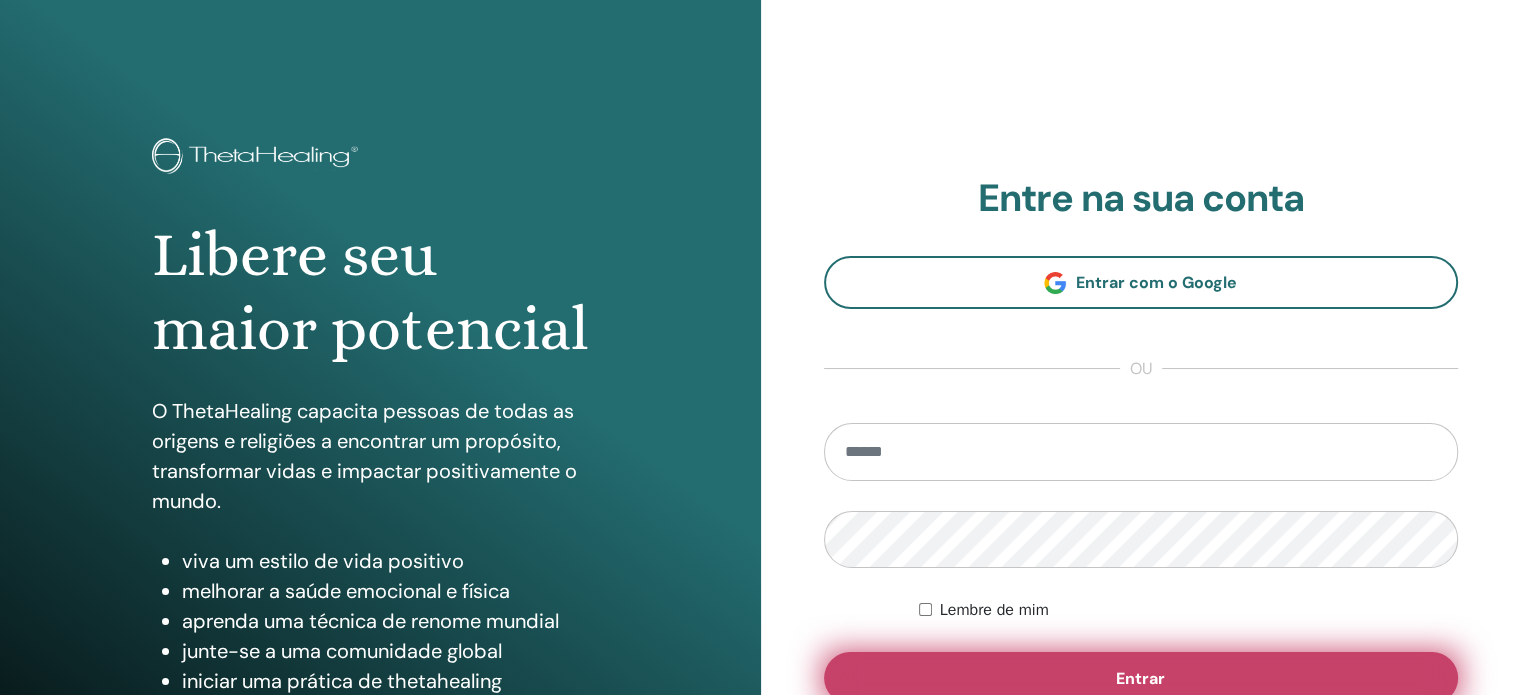 type on "**********" 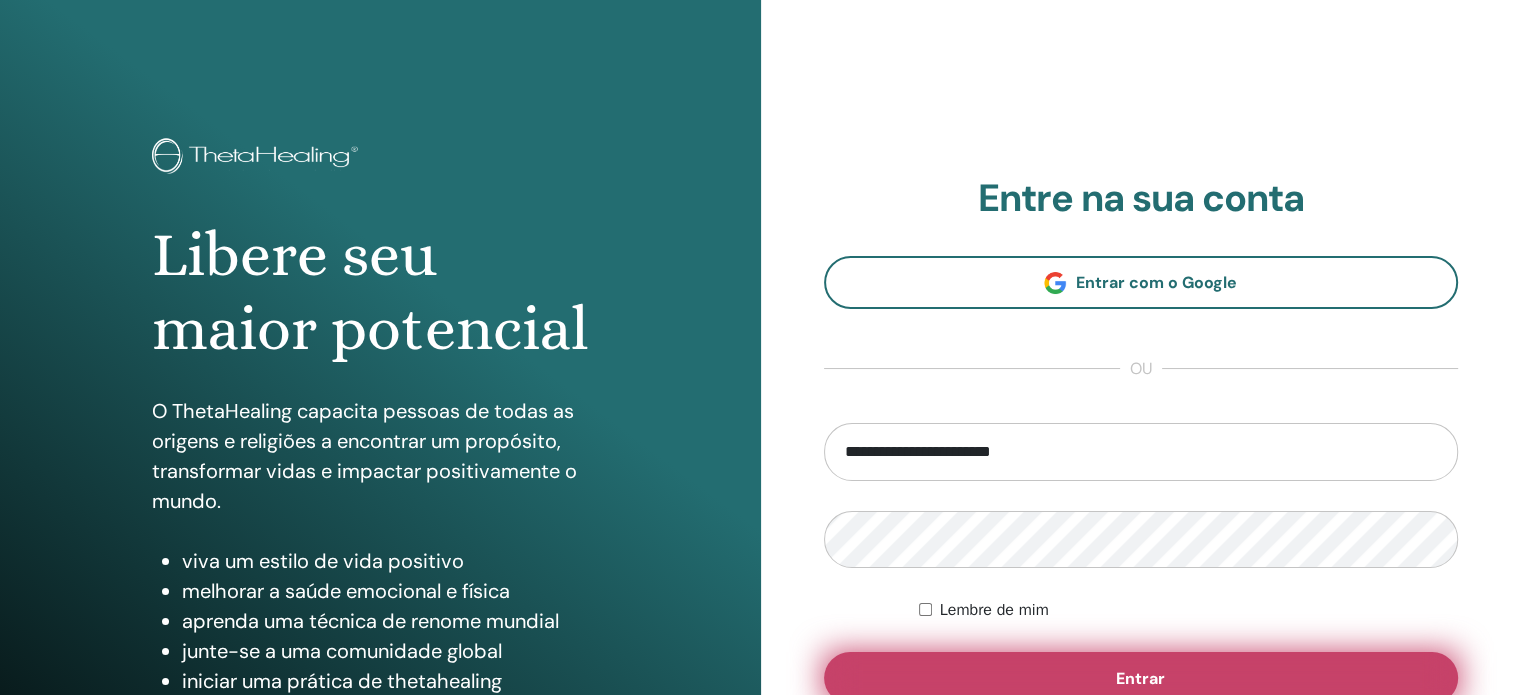 click on "Entrar" at bounding box center (1141, 678) 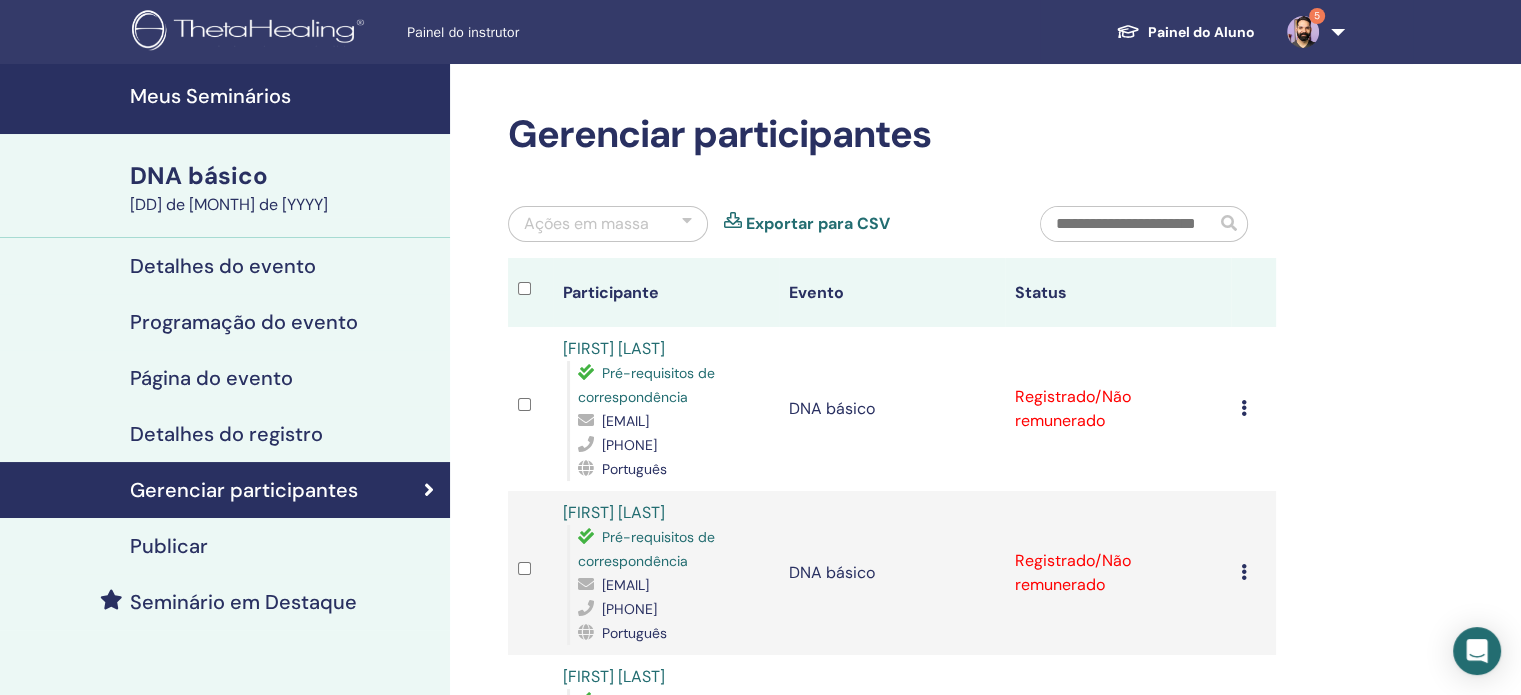 scroll, scrollTop: 300, scrollLeft: 0, axis: vertical 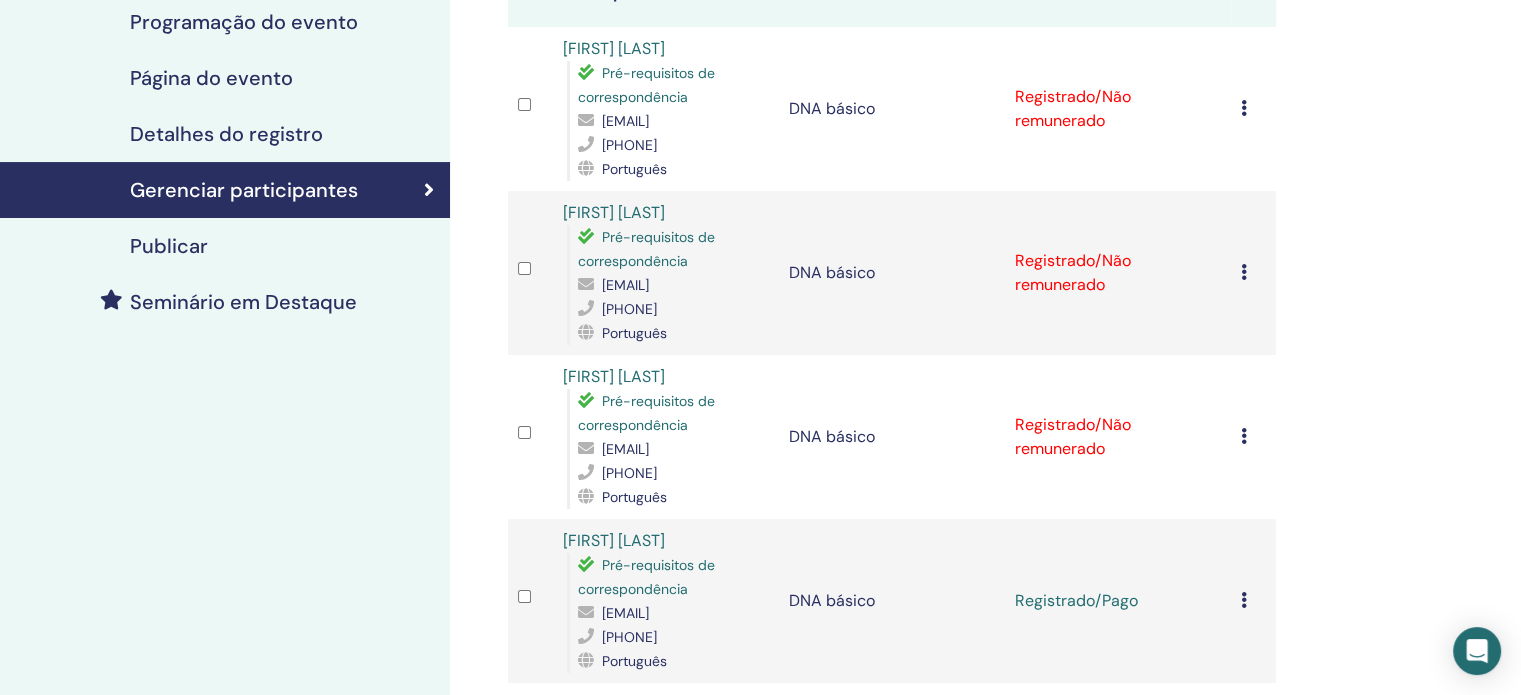 click at bounding box center [1244, 436] 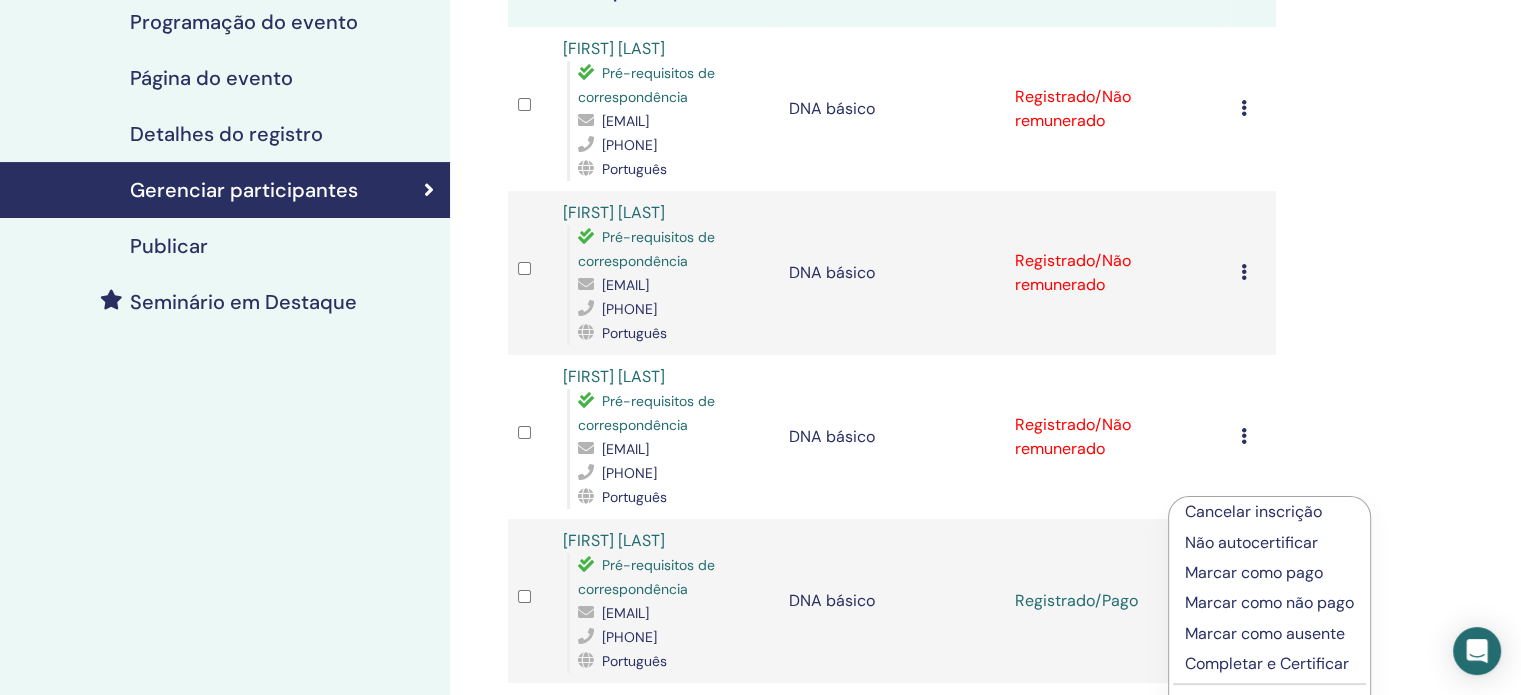 click on "Marcar como pago" at bounding box center (1254, 572) 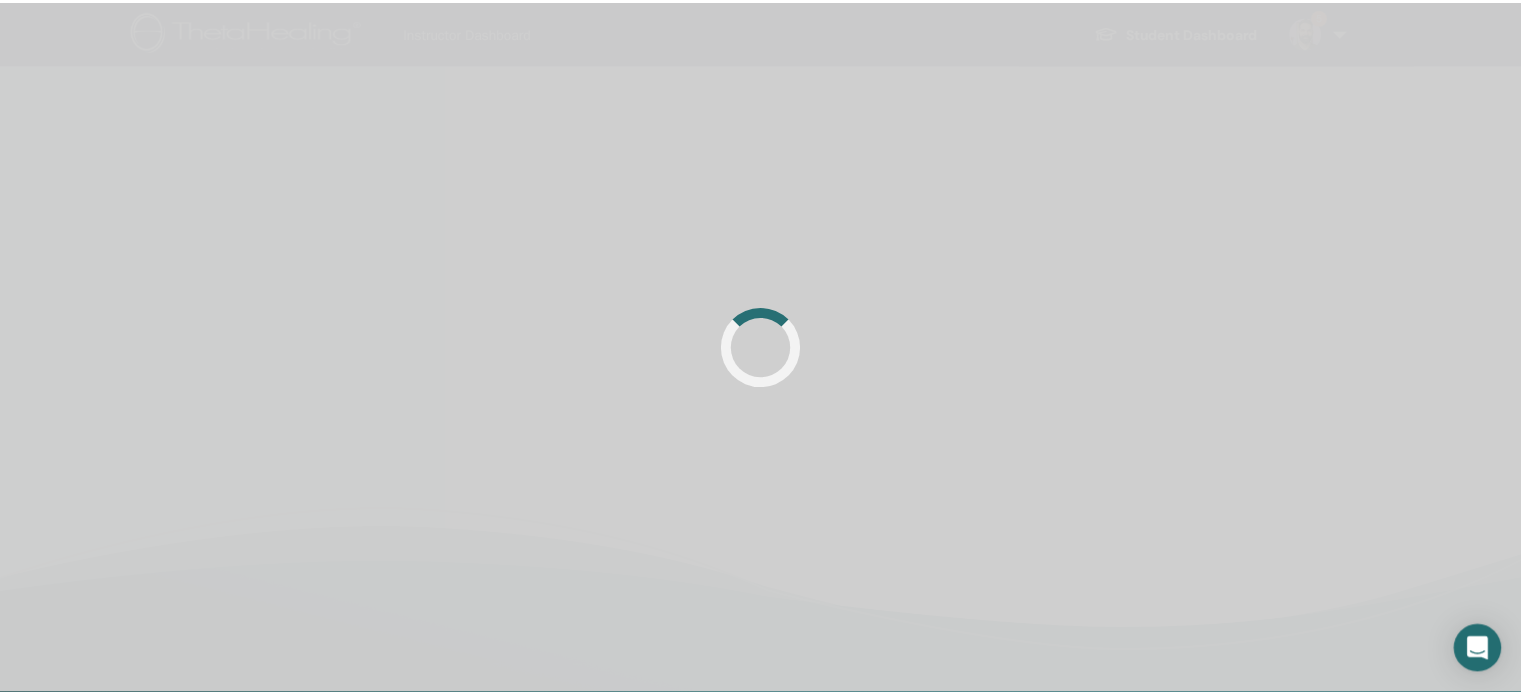 scroll, scrollTop: 300, scrollLeft: 0, axis: vertical 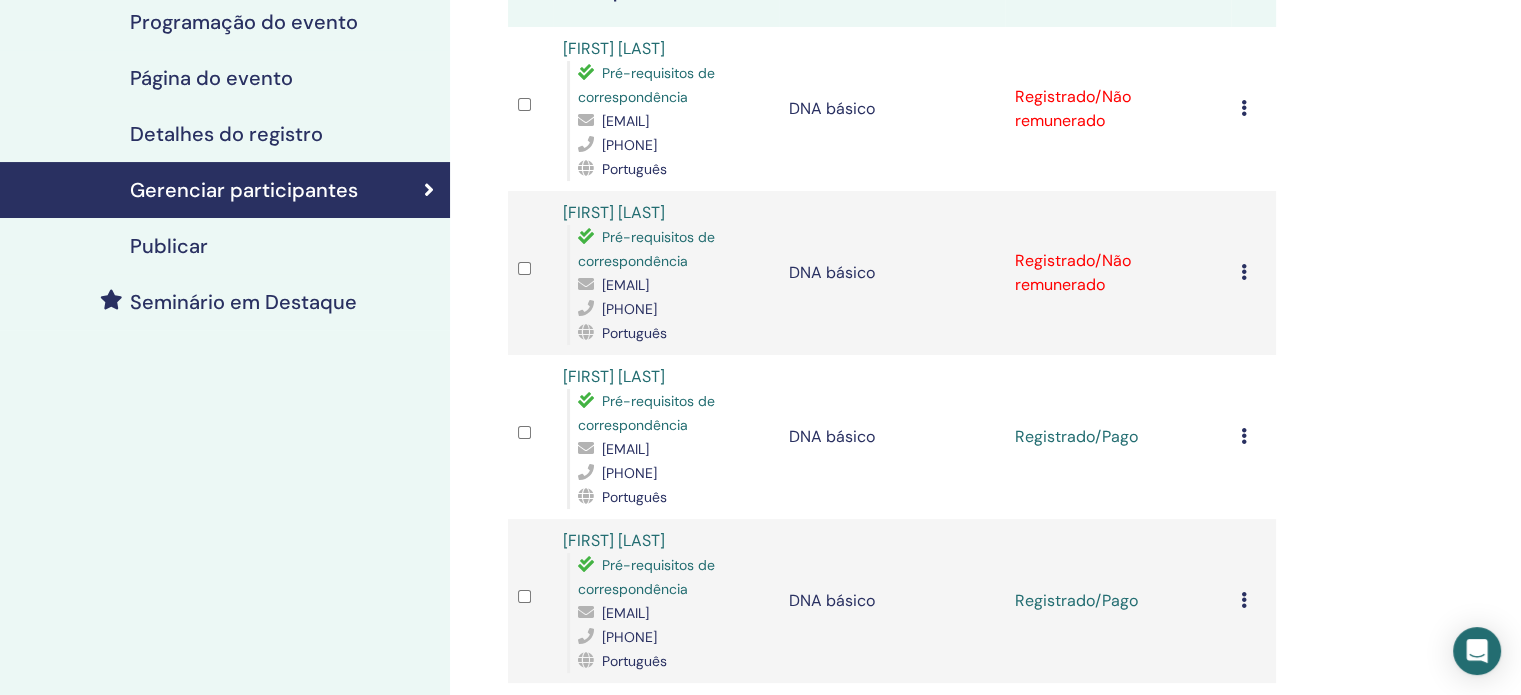 click on "Cancelar inscrição Não autocertificar Marcar como pago Marcar como não pago Marcar como ausente Completar e Certificar Baixar Certificado" at bounding box center (1253, 273) 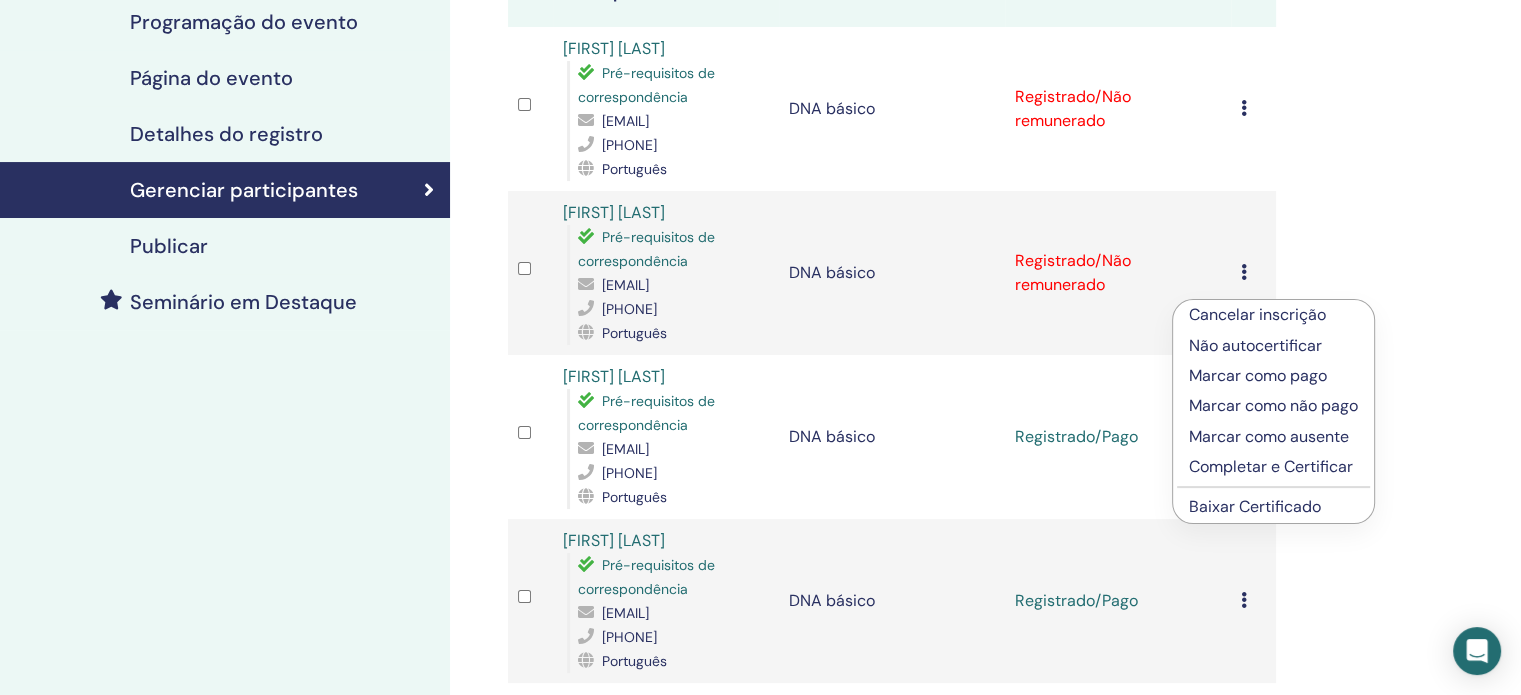 click on "Marcar como pago" at bounding box center (1258, 375) 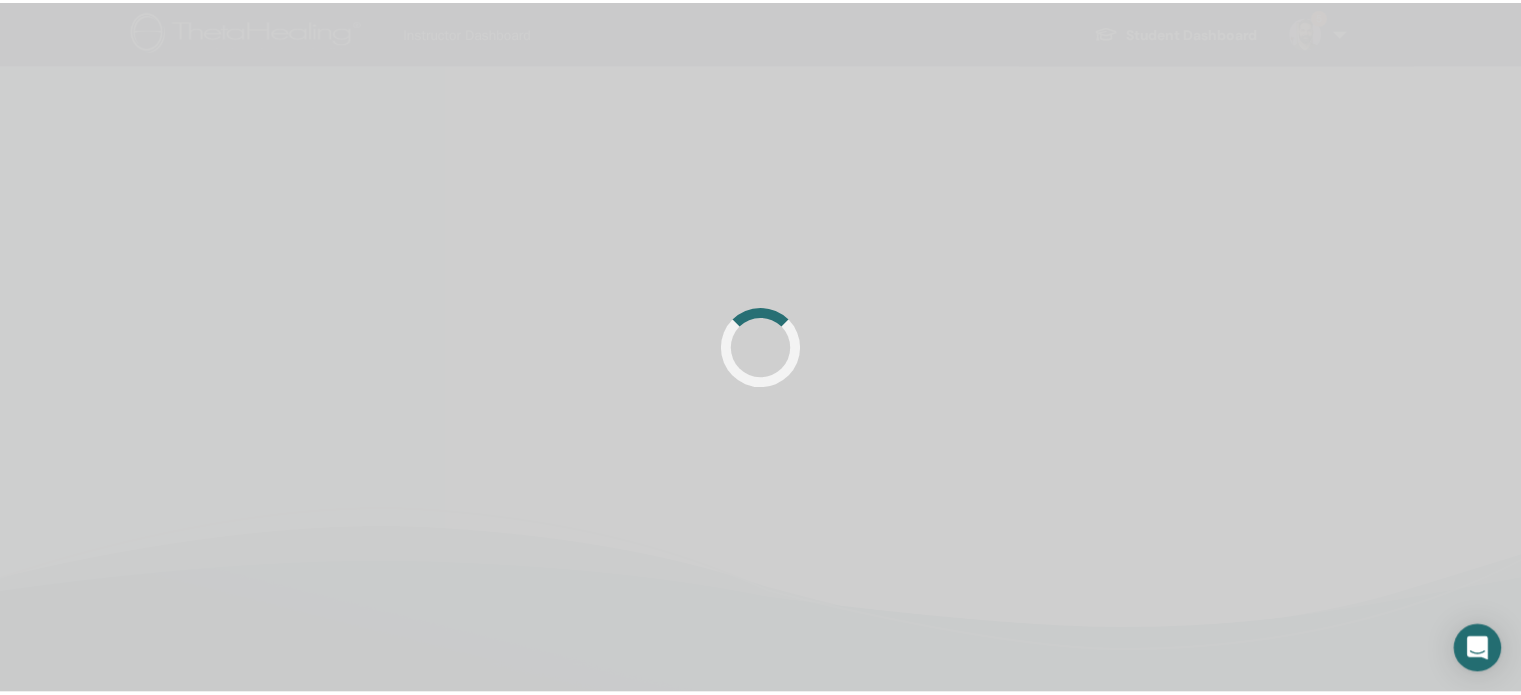 scroll, scrollTop: 0, scrollLeft: 0, axis: both 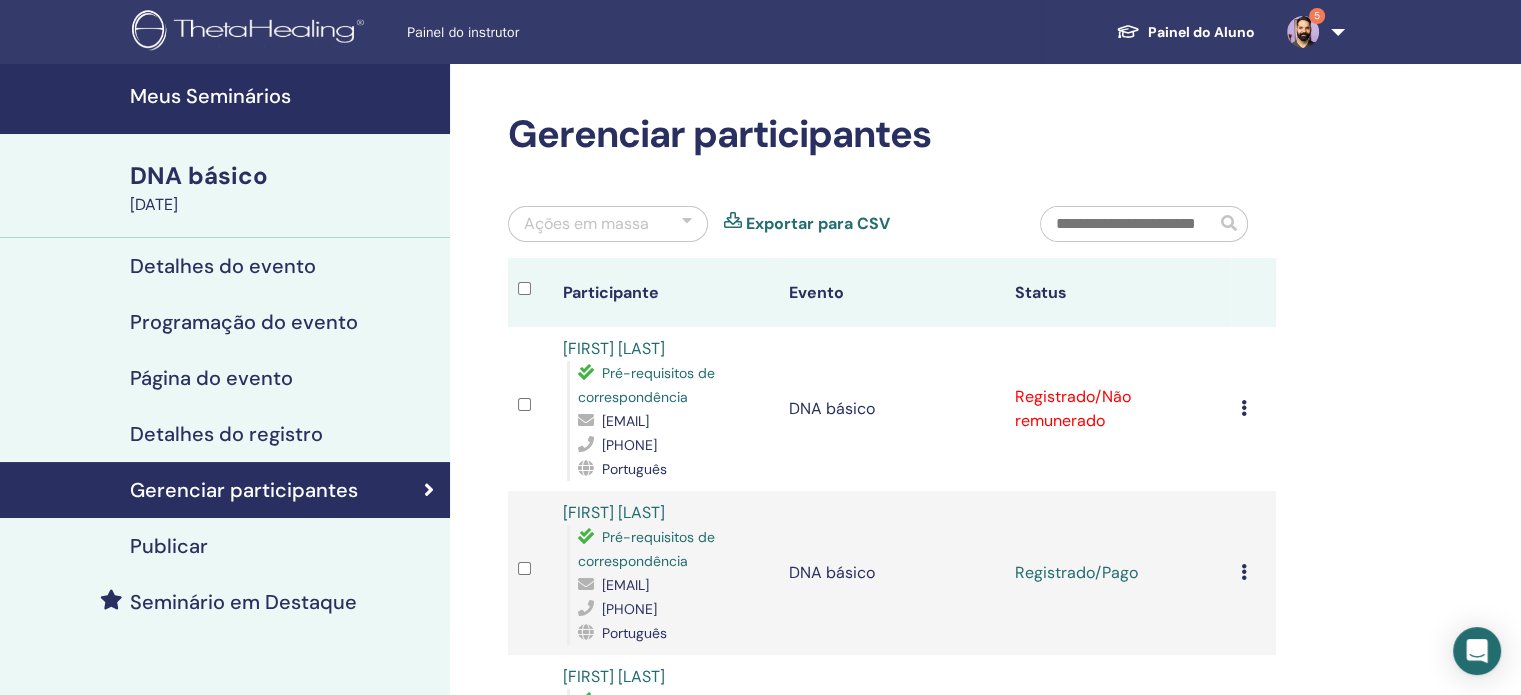 click at bounding box center [1244, 408] 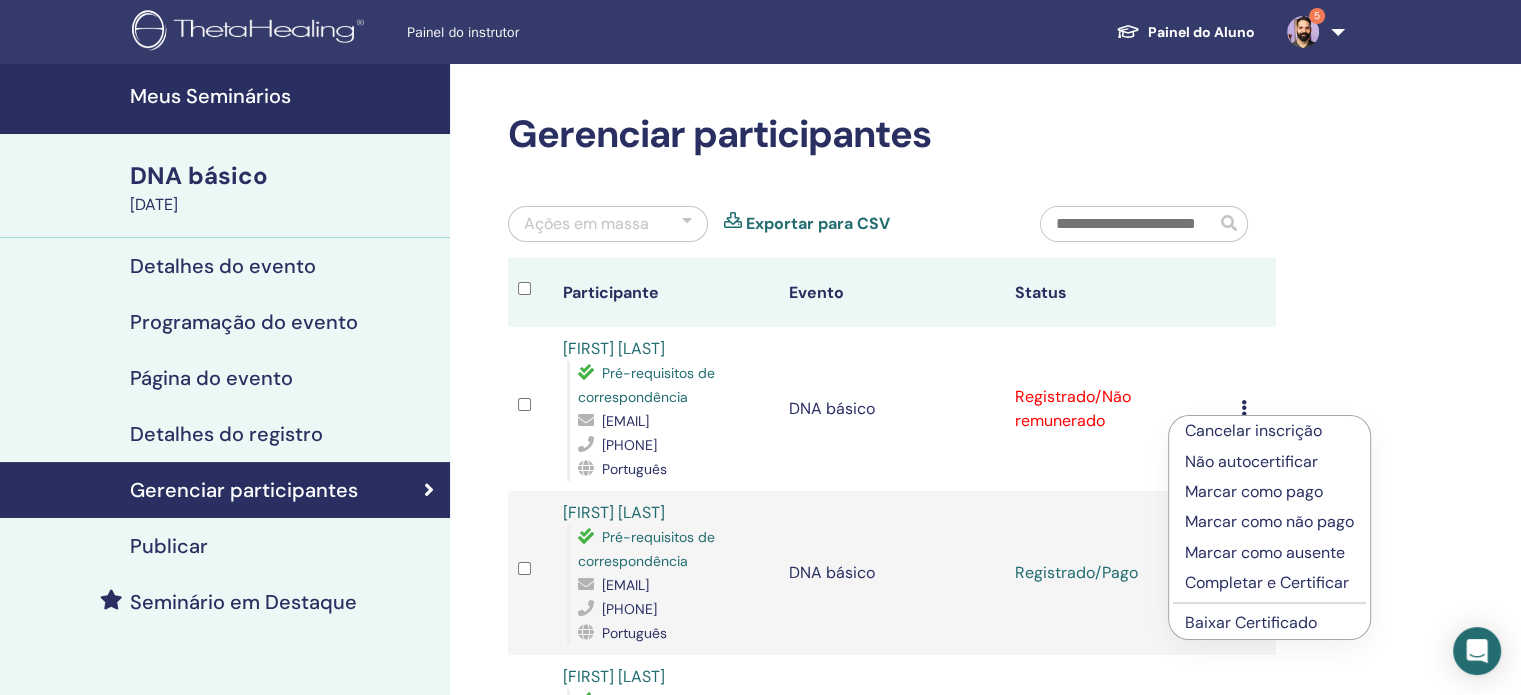 click on "Marcar como pago" at bounding box center [1254, 491] 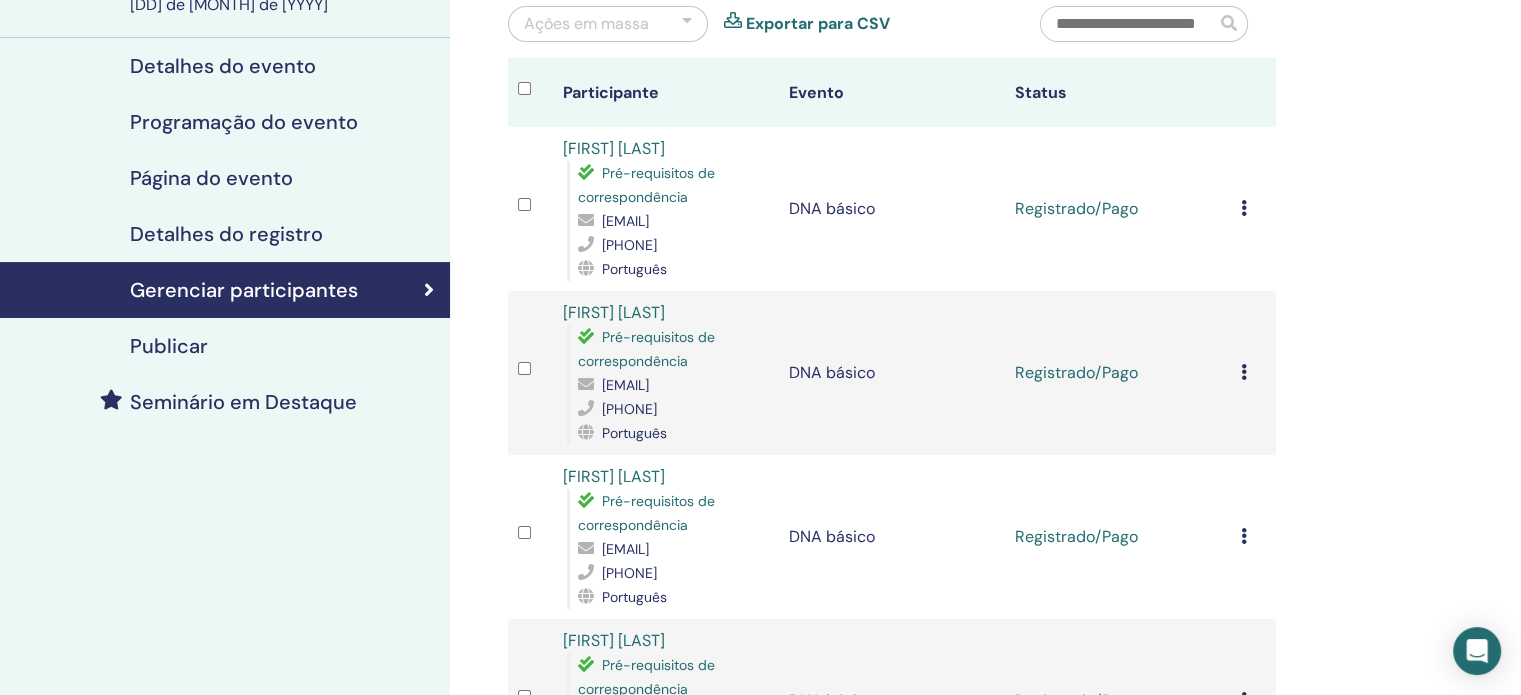 scroll, scrollTop: 0, scrollLeft: 0, axis: both 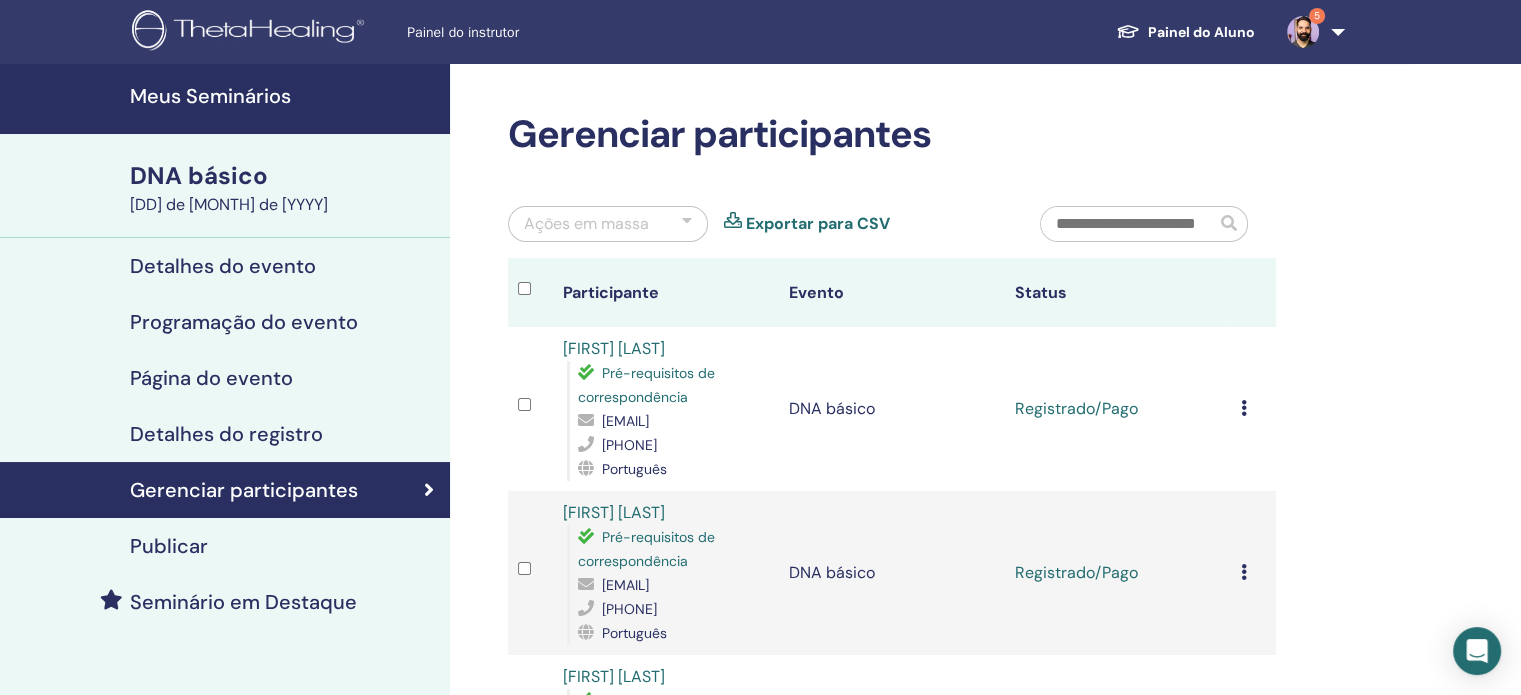 click at bounding box center [1244, 408] 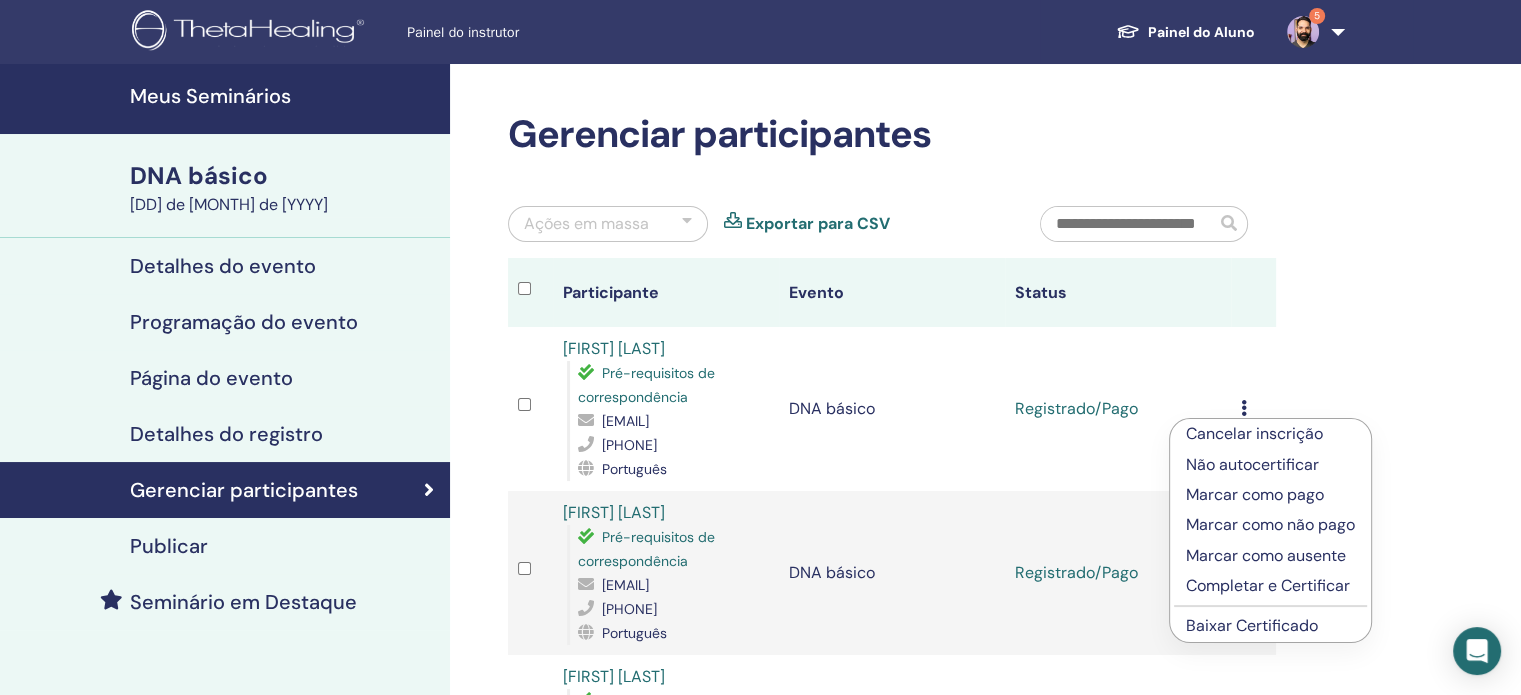 click on "Baixar Certificado" at bounding box center (1252, 625) 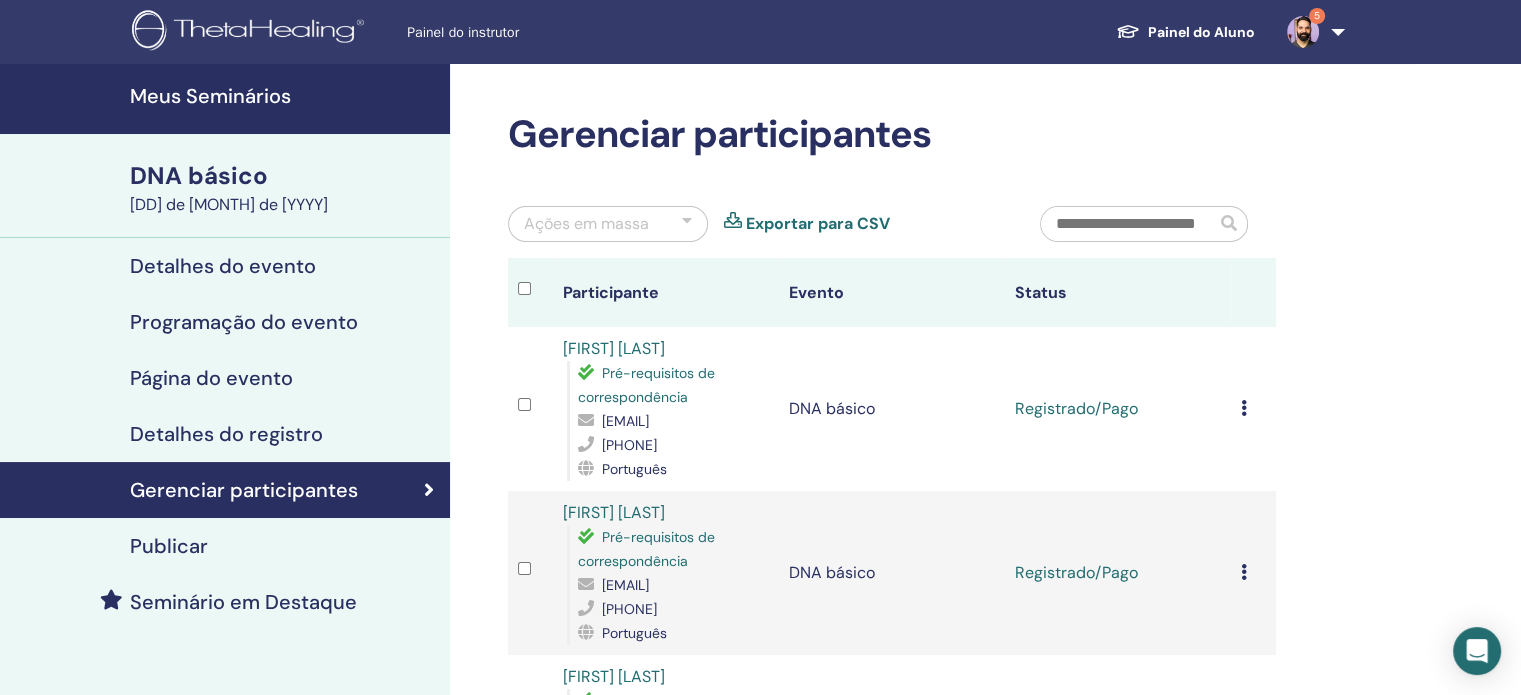 click at bounding box center [1244, 572] 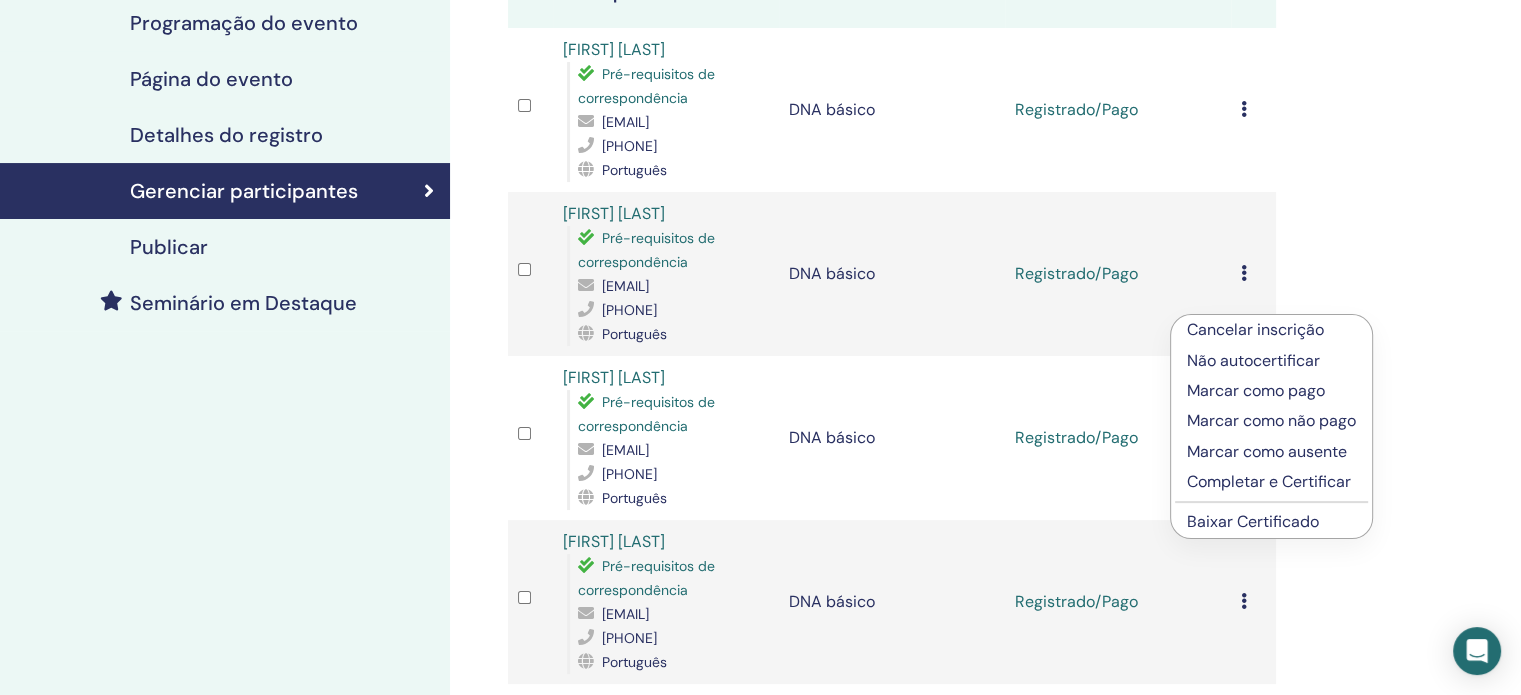 scroll, scrollTop: 300, scrollLeft: 0, axis: vertical 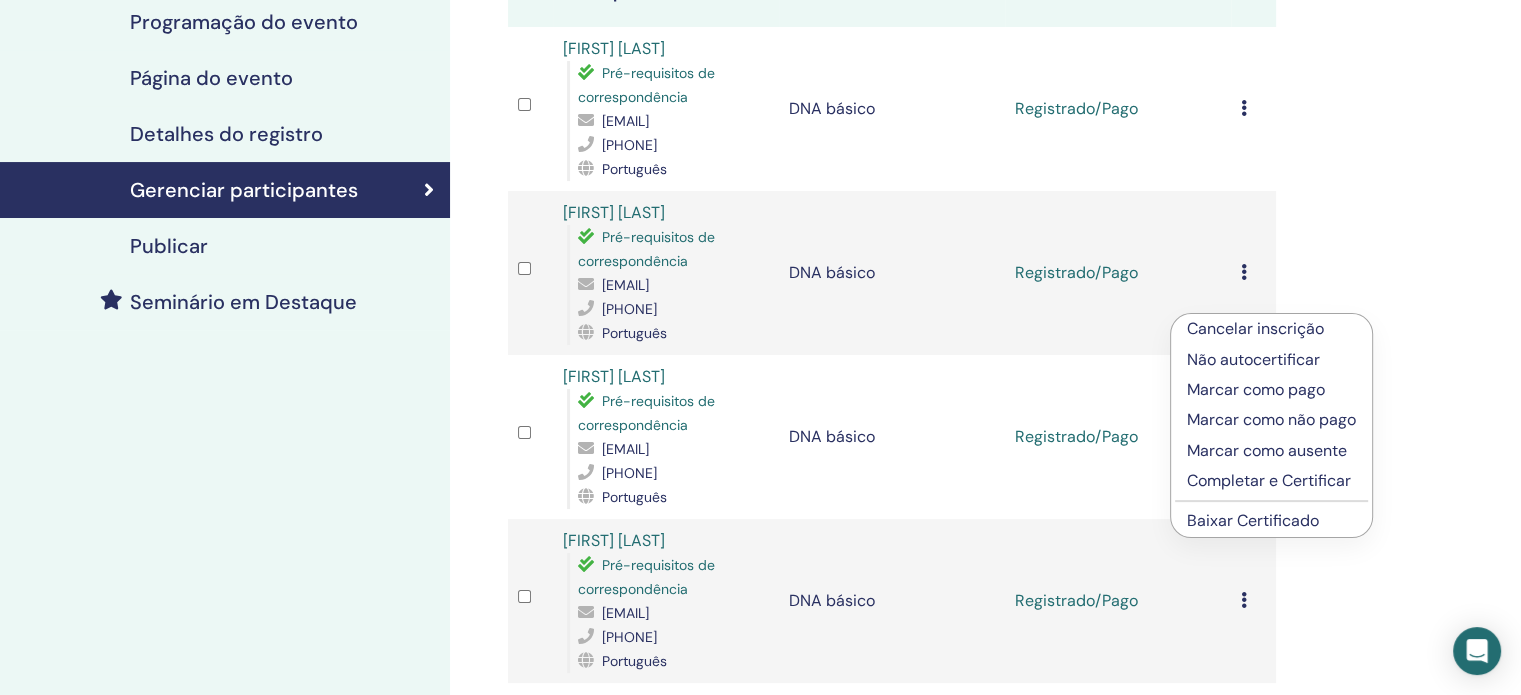 click on "Baixar Certificado" at bounding box center (1253, 520) 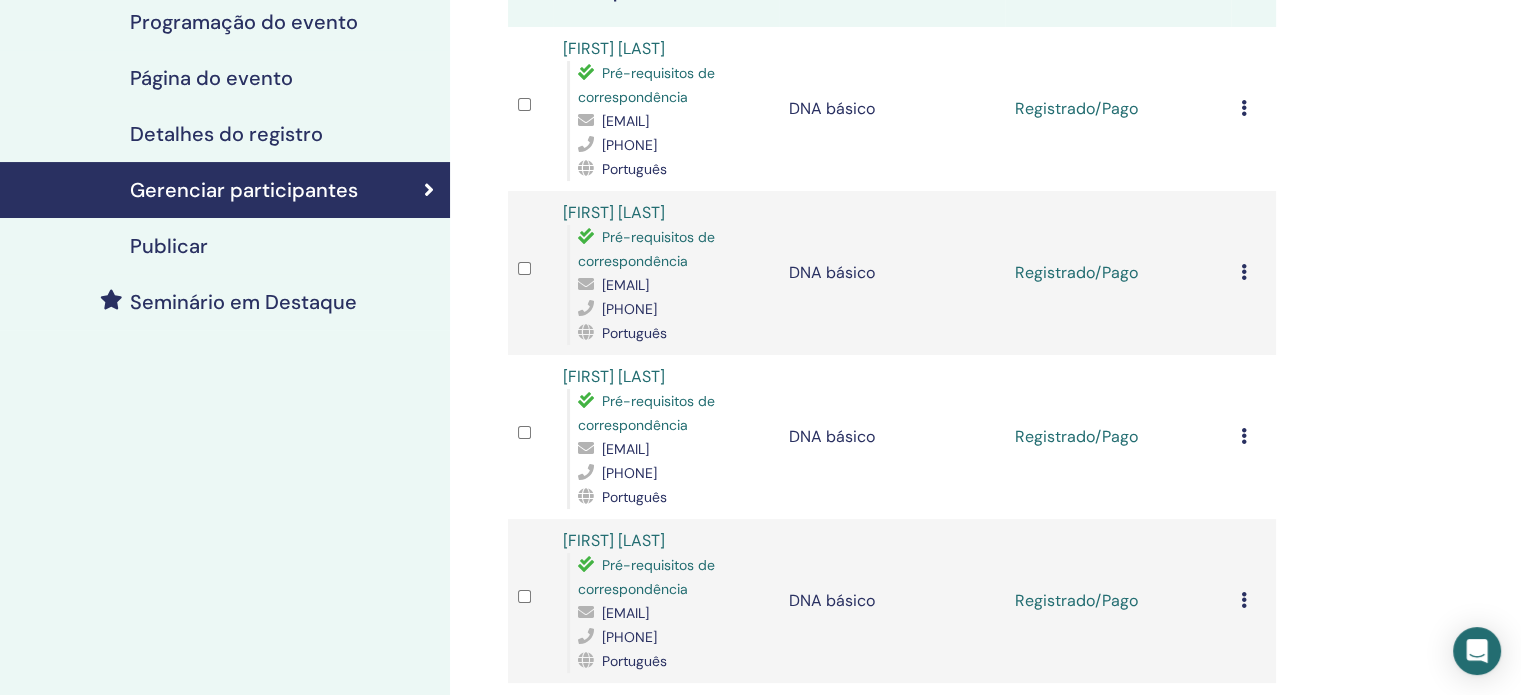 click at bounding box center (1244, 436) 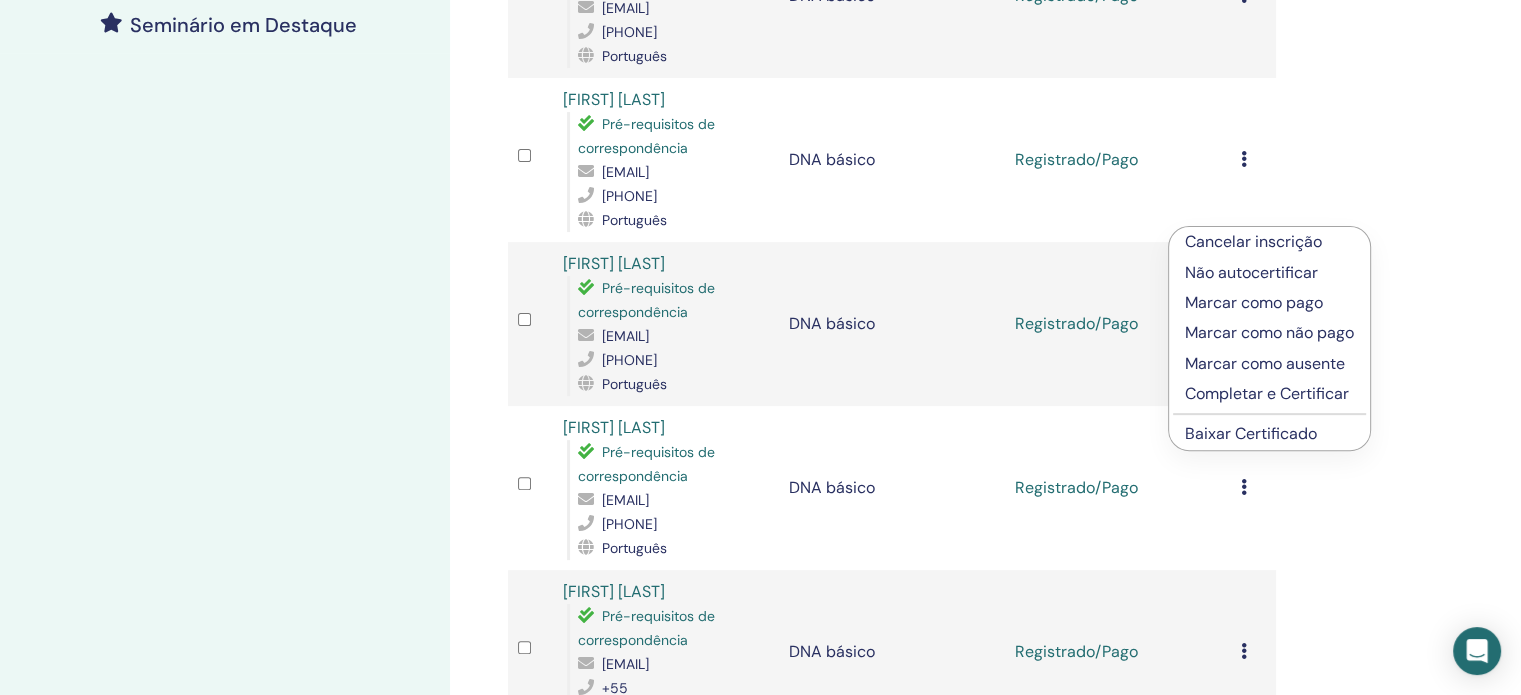 scroll, scrollTop: 600, scrollLeft: 0, axis: vertical 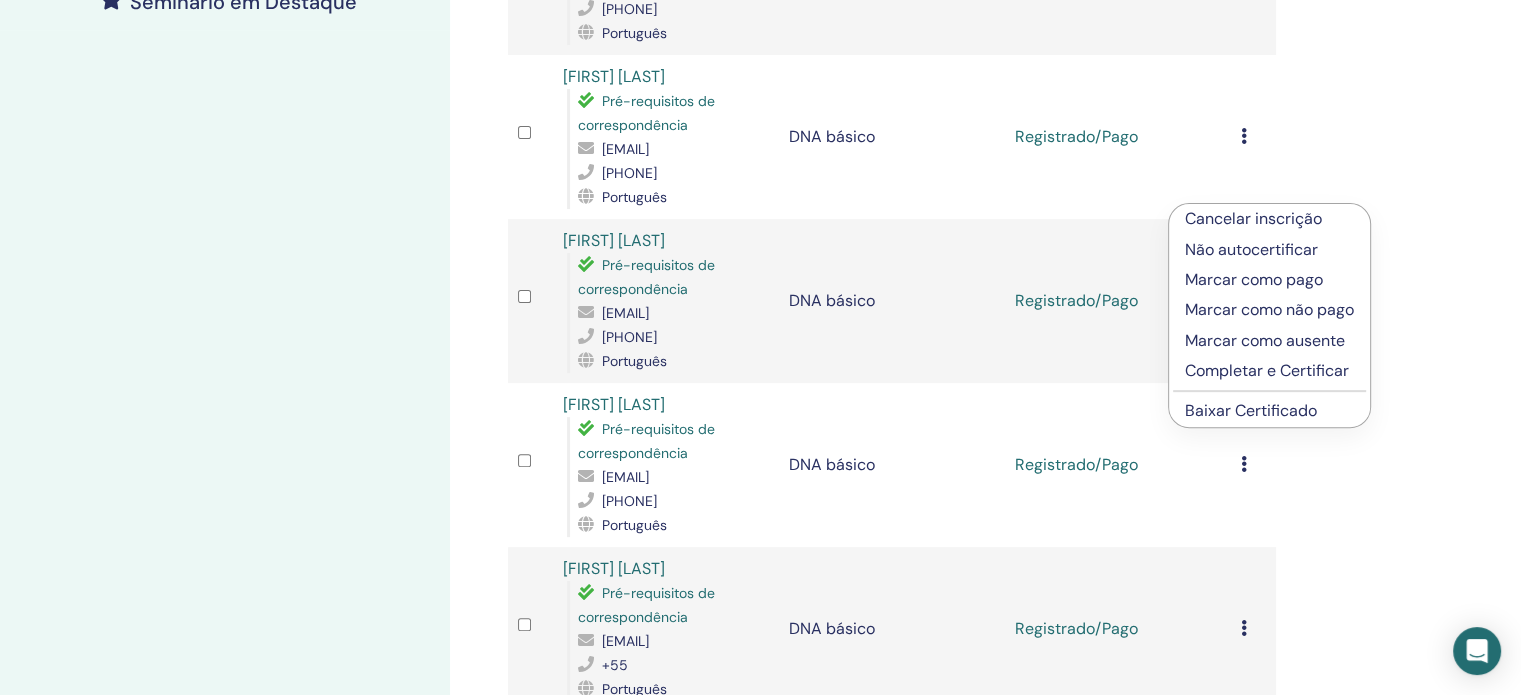 click on "Baixar Certificado" at bounding box center [1251, 410] 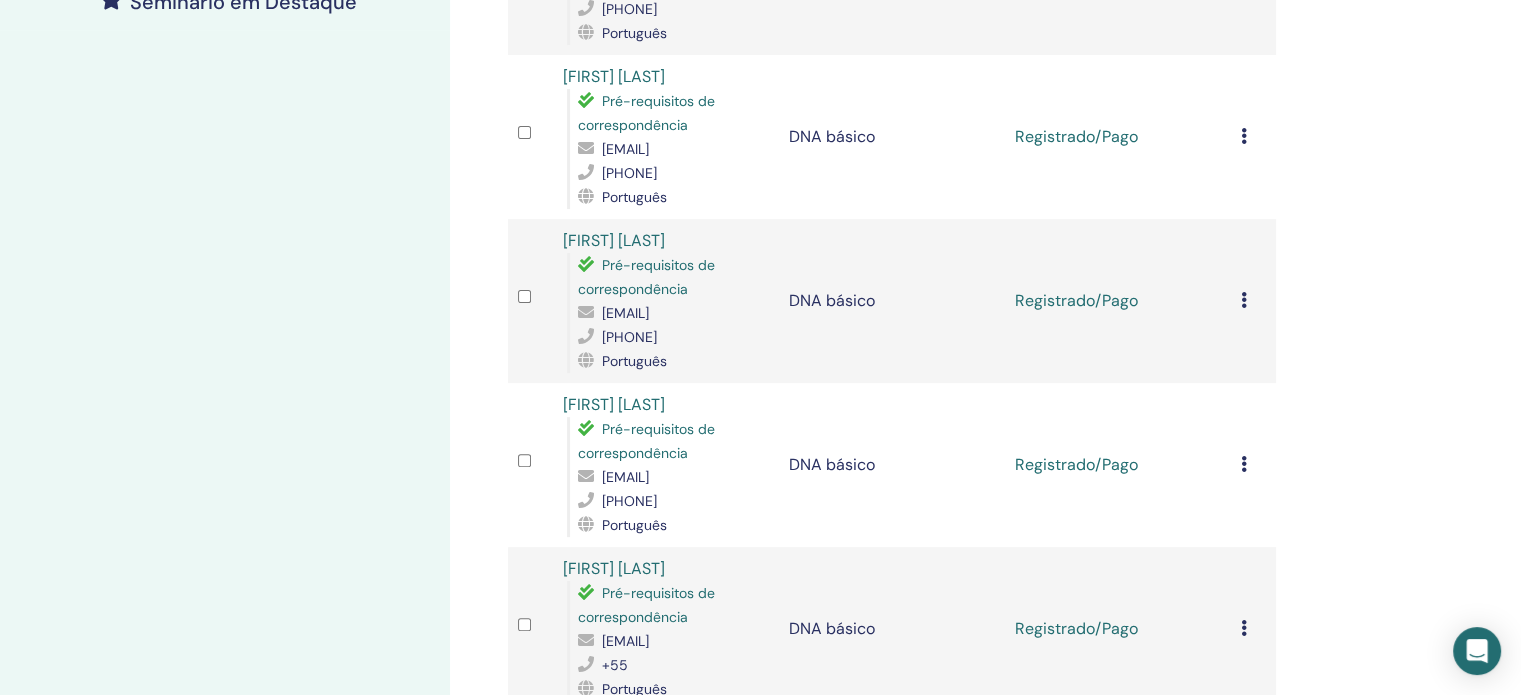 click at bounding box center [1244, 300] 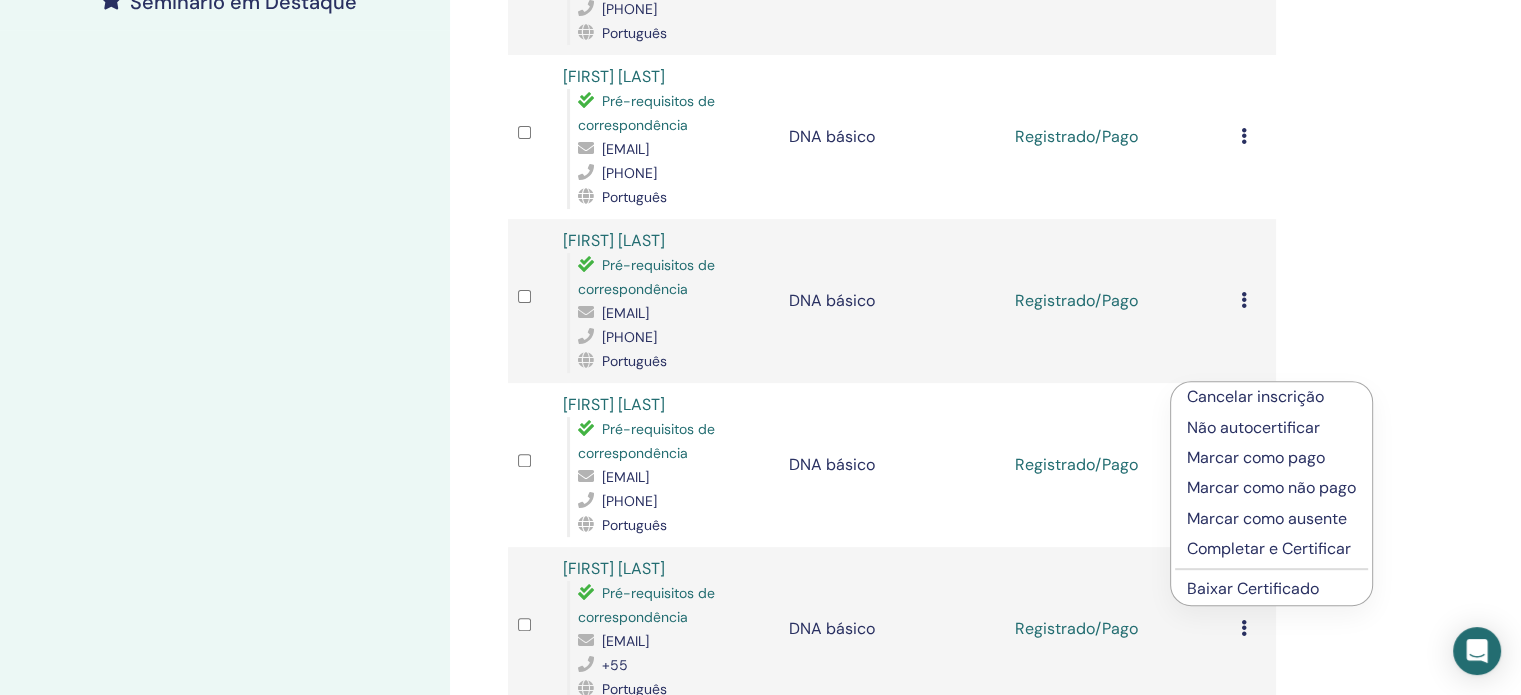 click on "Baixar Certificado" at bounding box center [1253, 588] 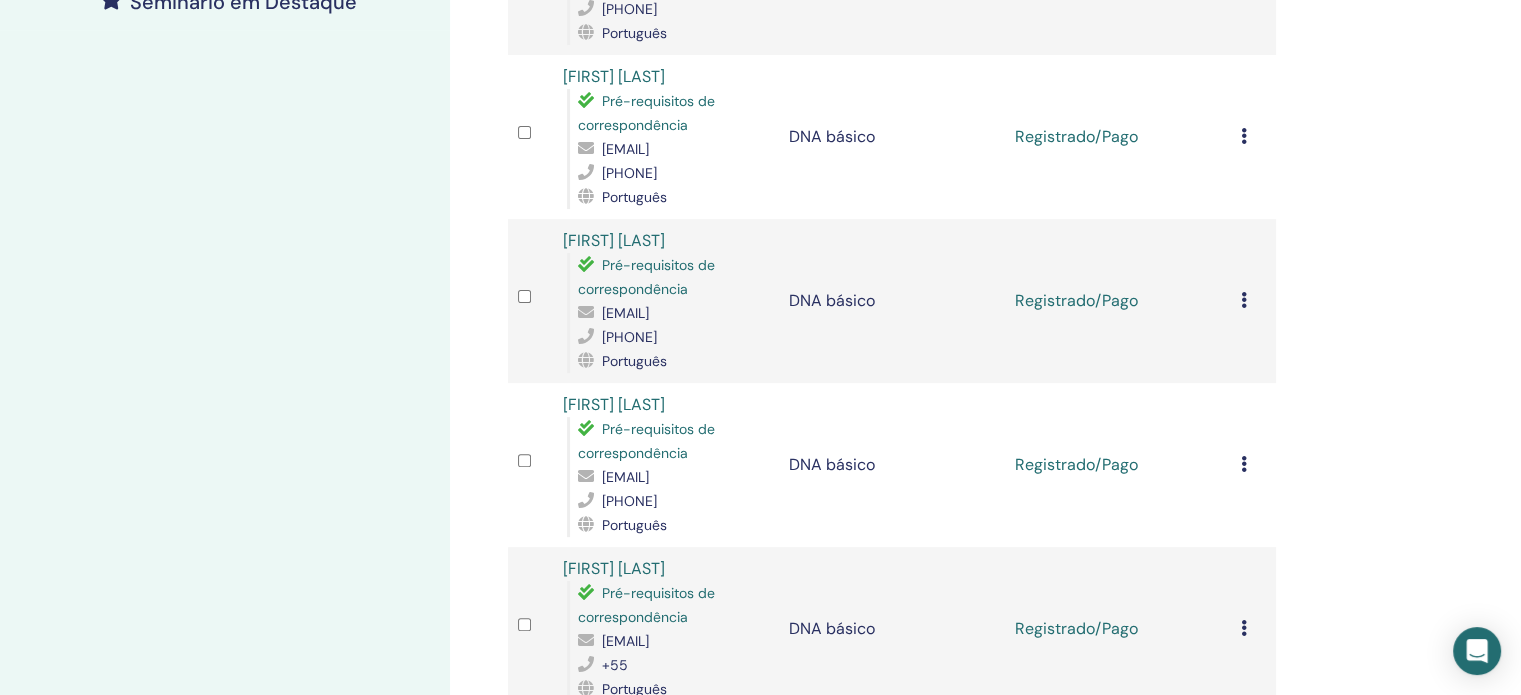 click at bounding box center [1244, 464] 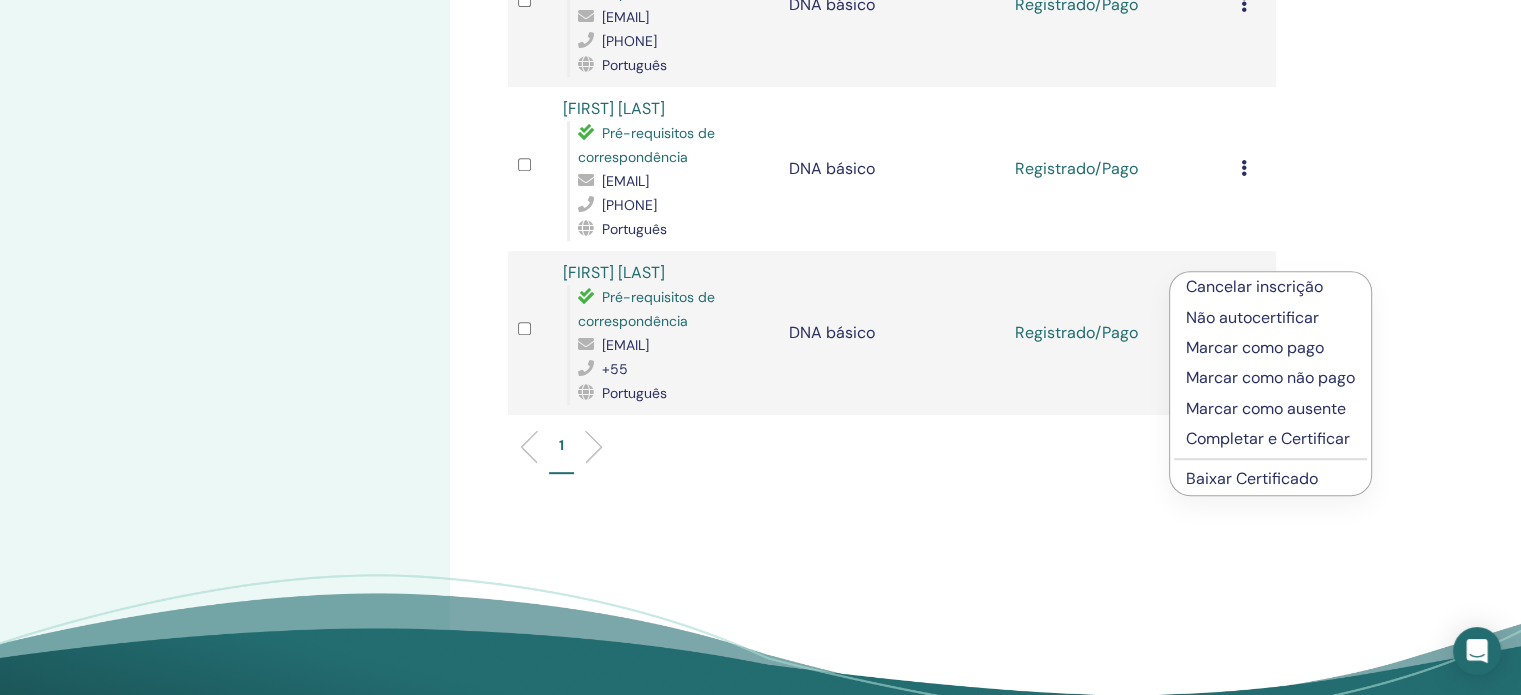 scroll, scrollTop: 900, scrollLeft: 0, axis: vertical 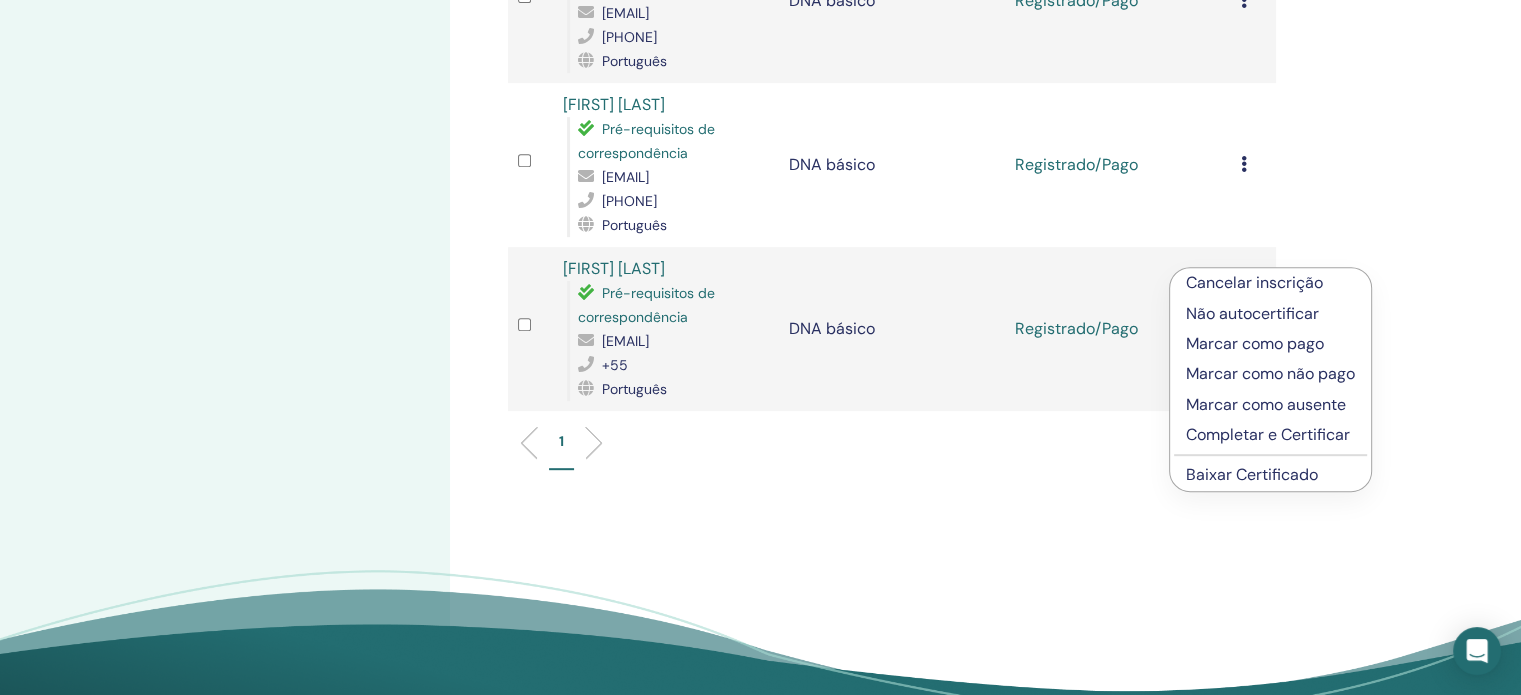 click on "Baixar Certificado" at bounding box center [1252, 474] 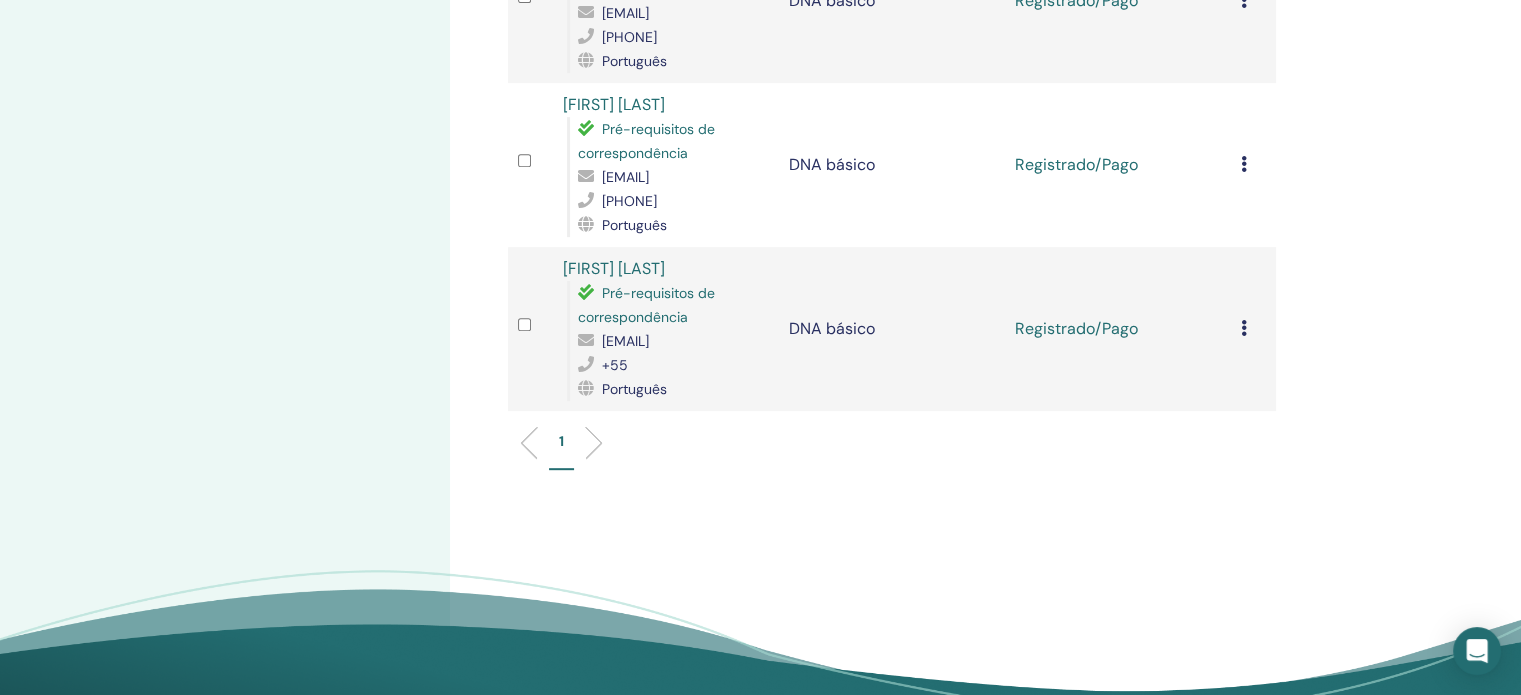 click at bounding box center [1244, 328] 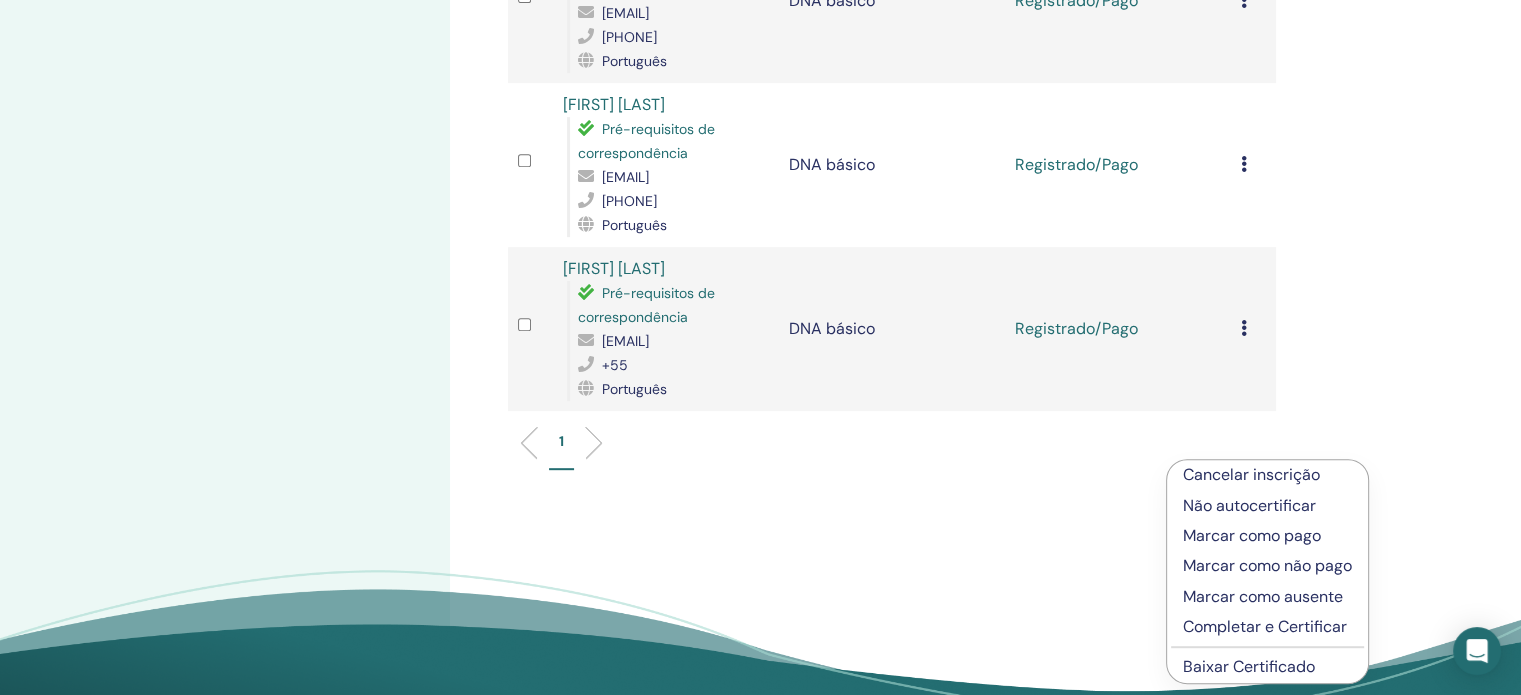 click on "Baixar Certificado" at bounding box center (1249, 666) 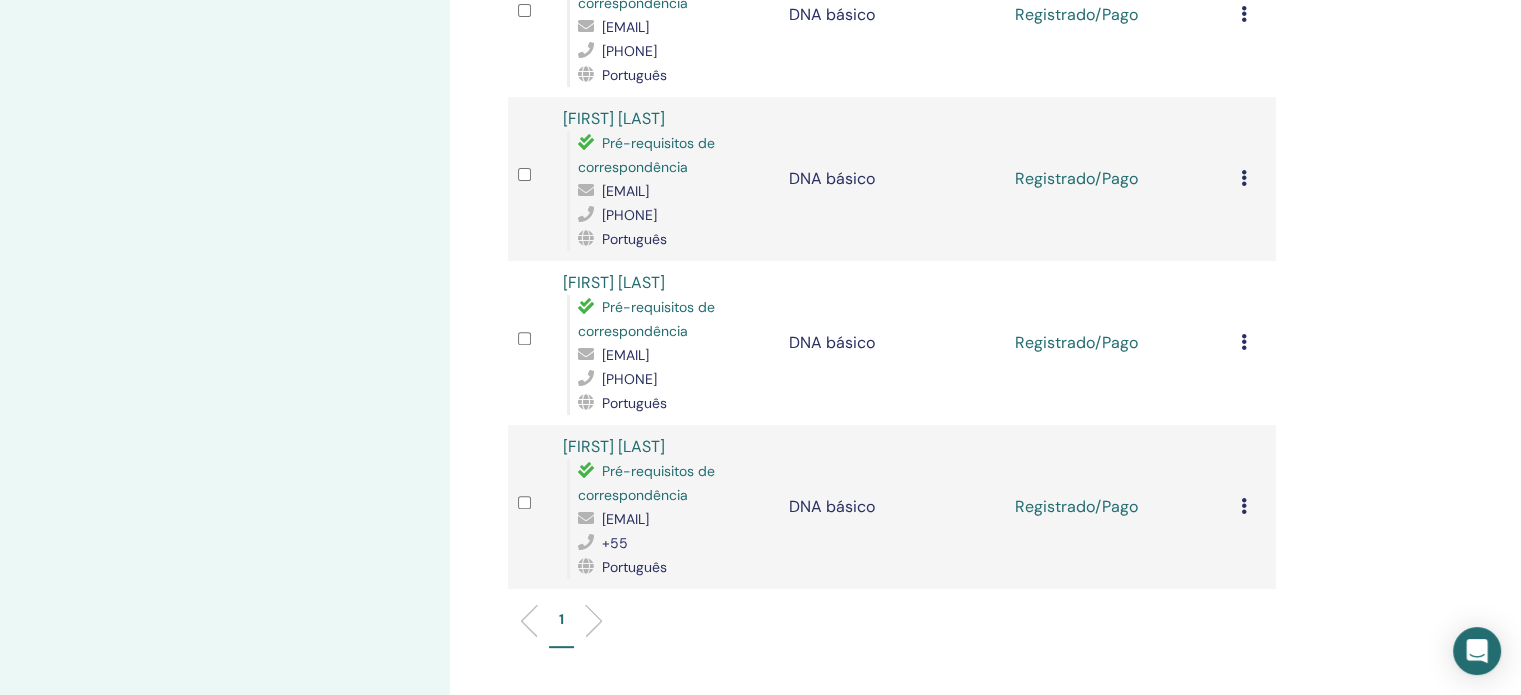 scroll, scrollTop: 500, scrollLeft: 0, axis: vertical 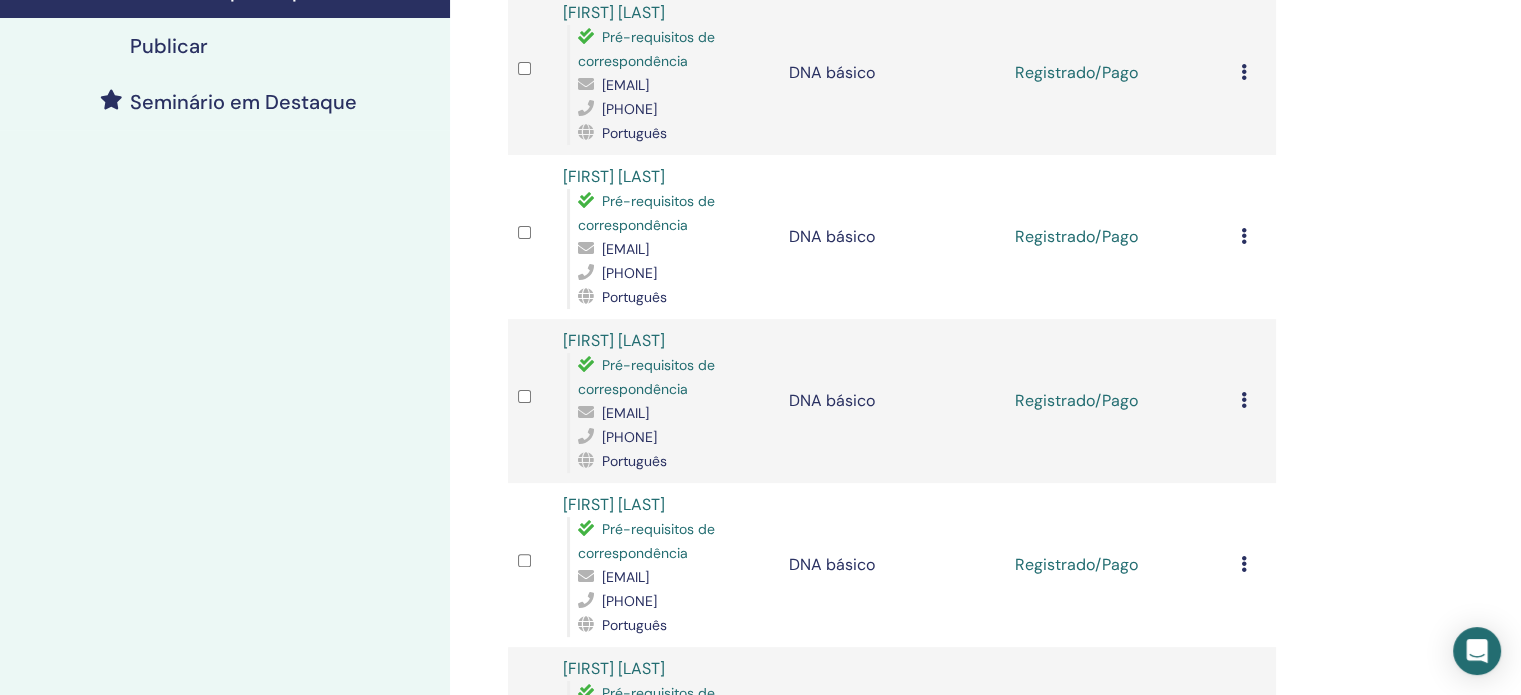 click at bounding box center (1244, 236) 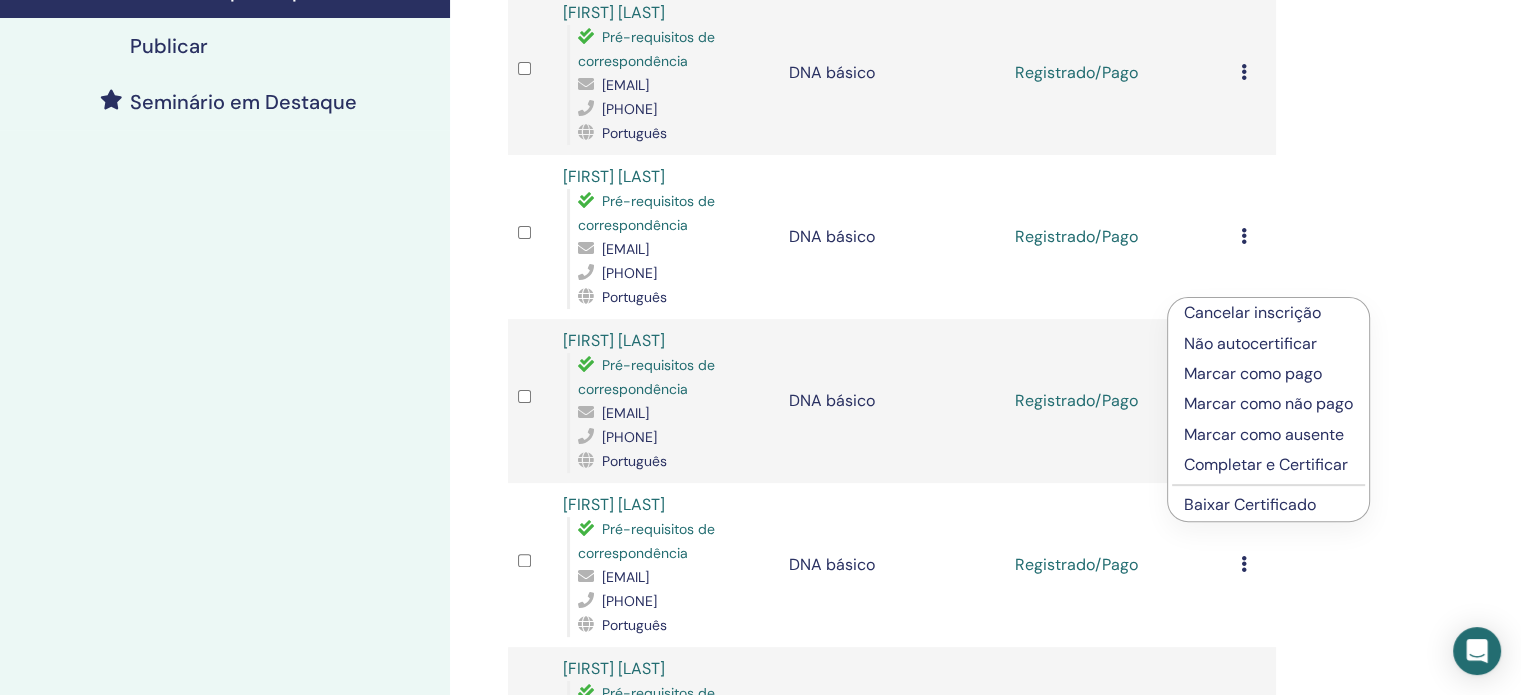 click on "Baixar Certificado" at bounding box center (1250, 504) 